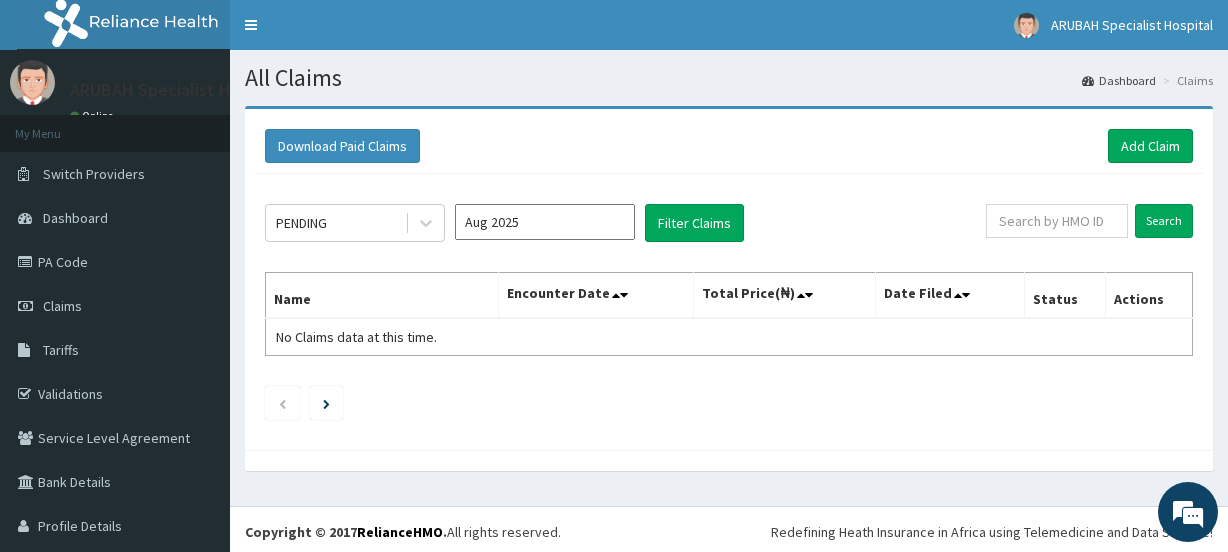 scroll, scrollTop: 0, scrollLeft: 0, axis: both 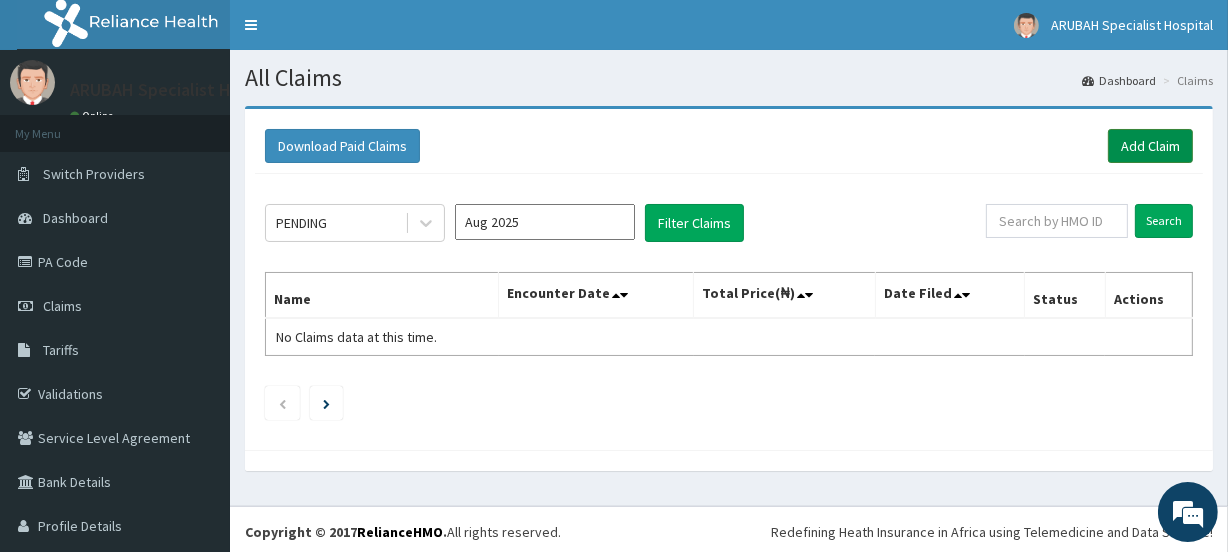 click on "Add Claim" at bounding box center (1150, 146) 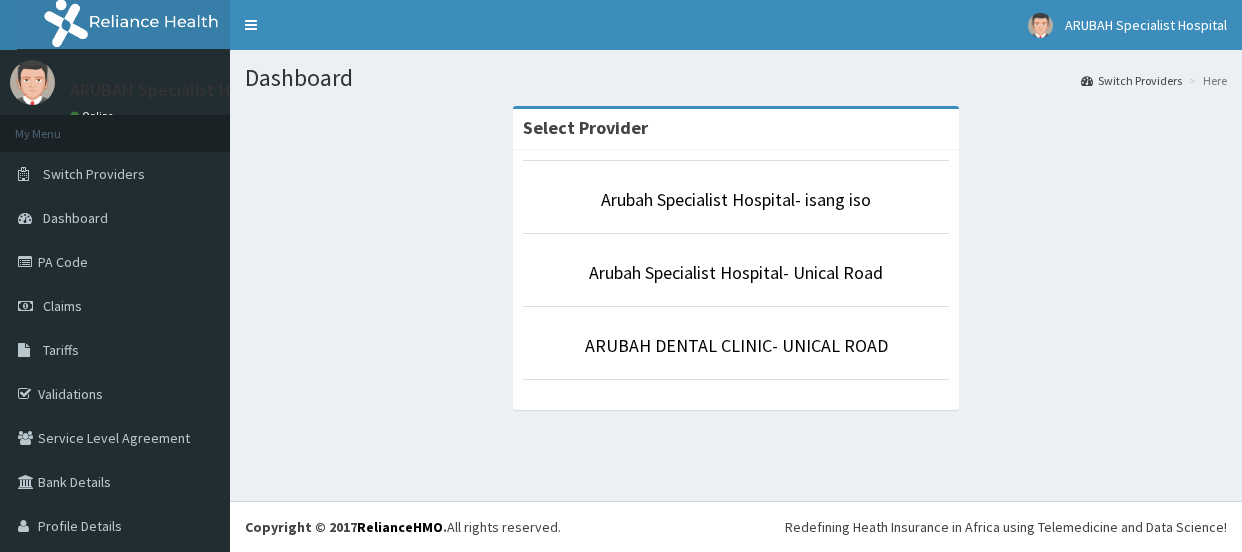 scroll, scrollTop: 0, scrollLeft: 0, axis: both 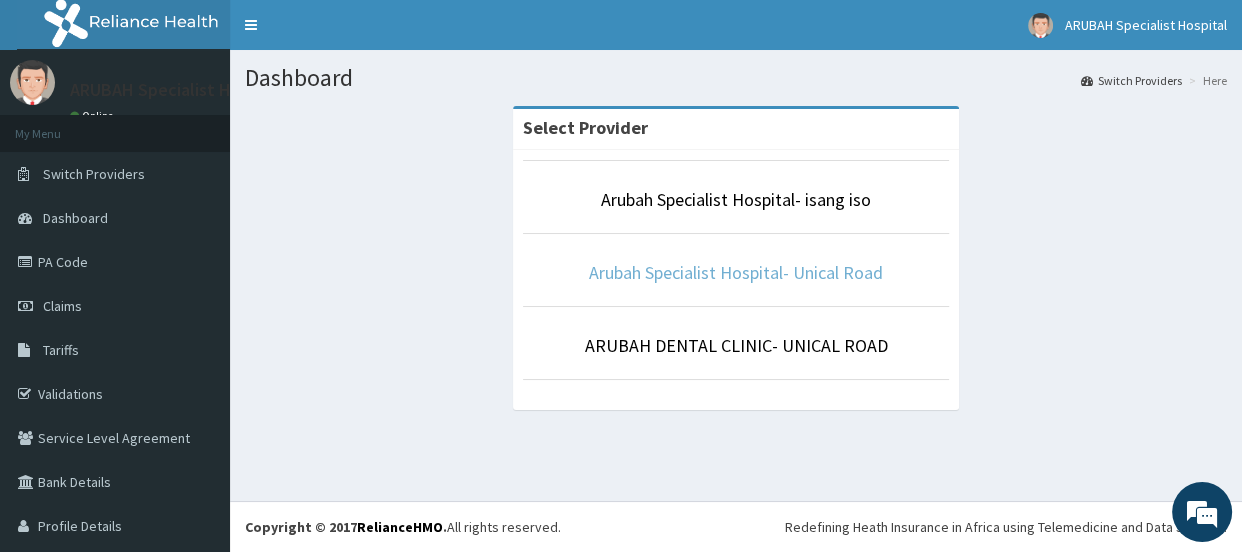 click on "Arubah Specialist Hospital- Unical Road" at bounding box center (736, 272) 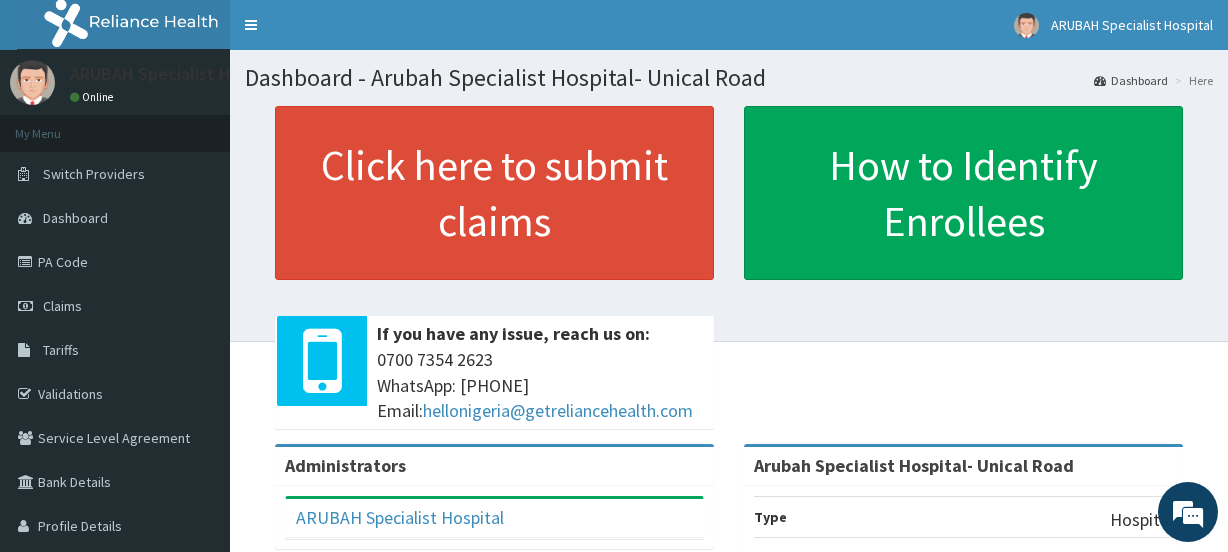 scroll, scrollTop: 0, scrollLeft: 0, axis: both 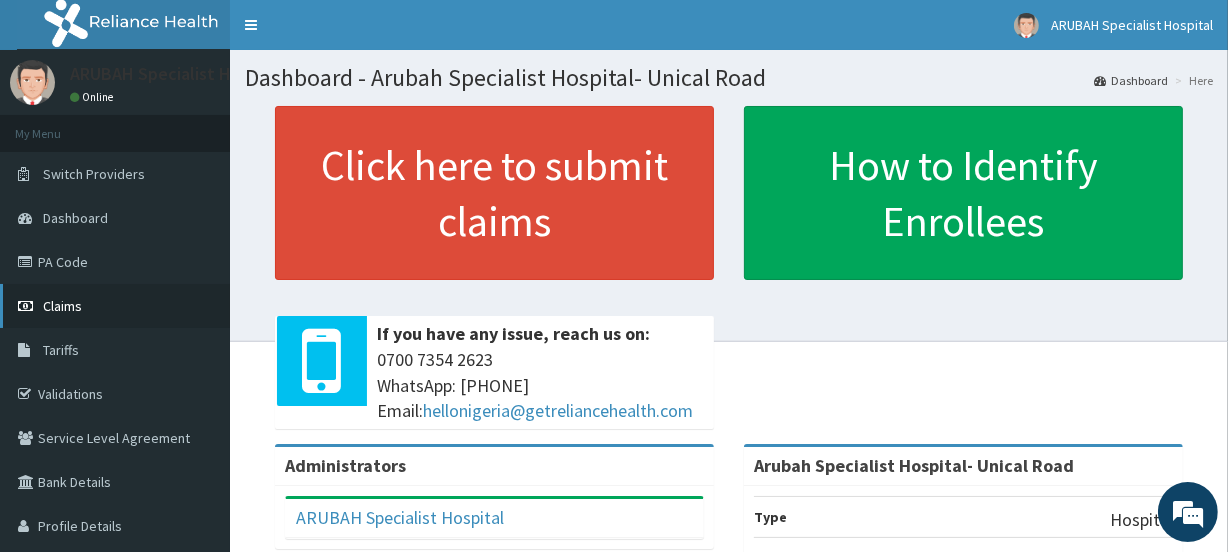 click on "Claims" at bounding box center (62, 306) 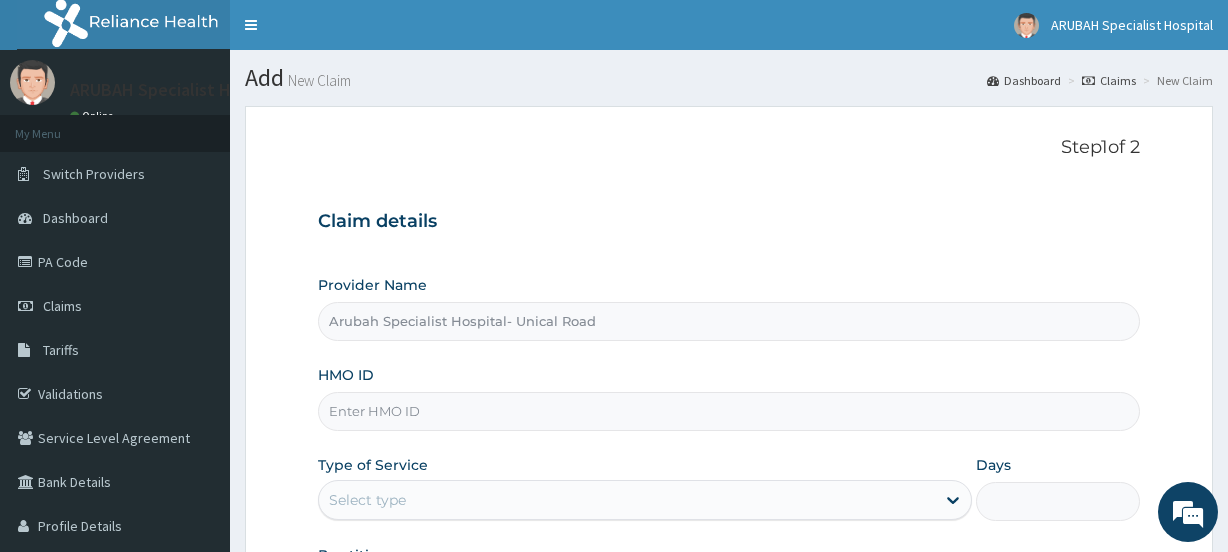 scroll, scrollTop: 0, scrollLeft: 0, axis: both 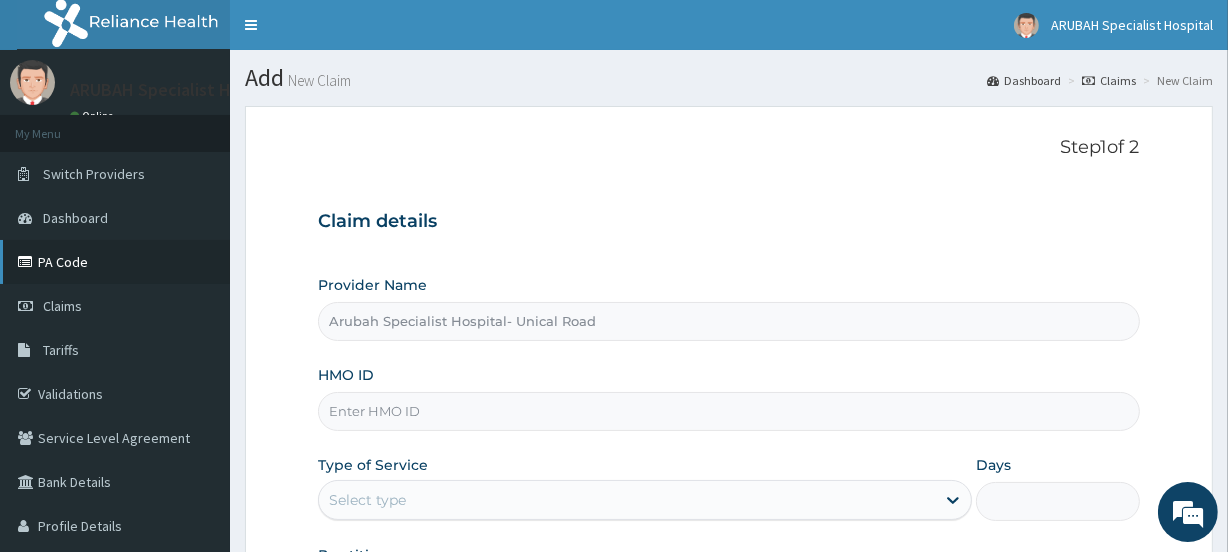 click on "PA Code" at bounding box center (115, 262) 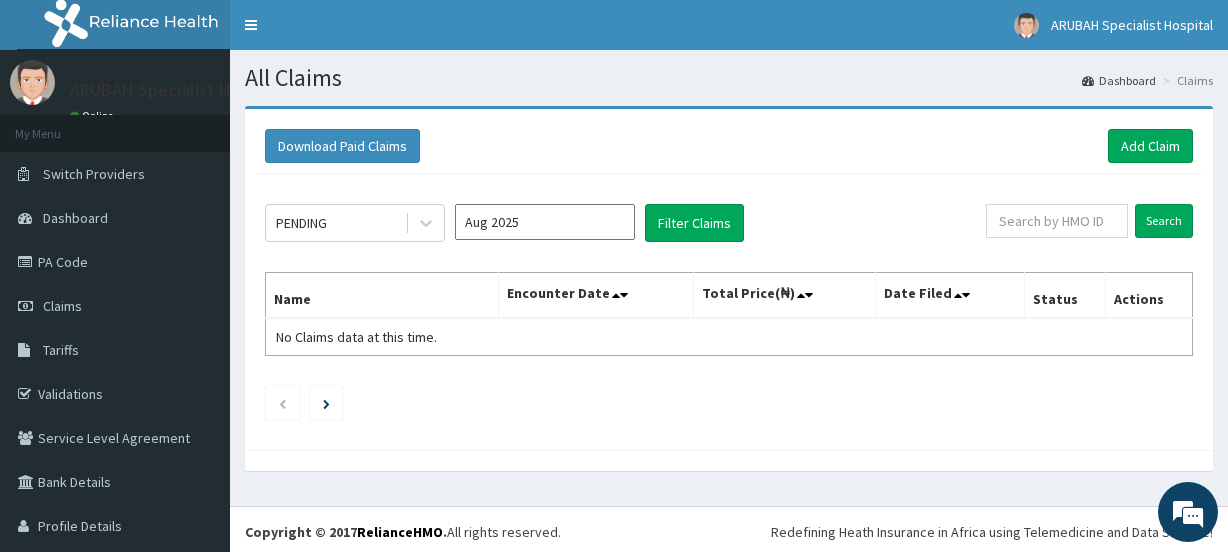 scroll, scrollTop: 0, scrollLeft: 0, axis: both 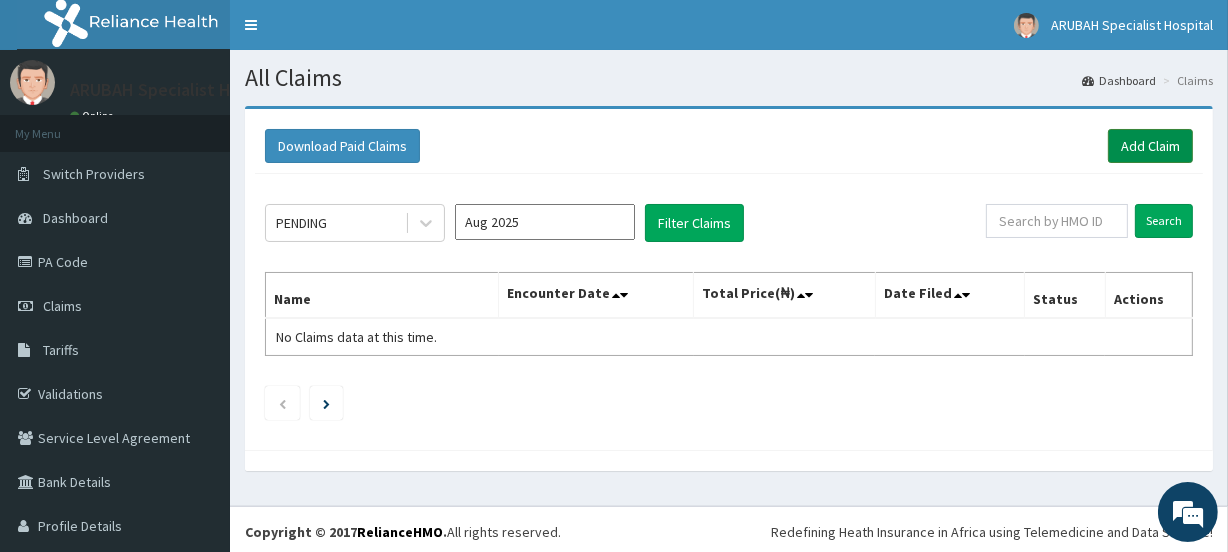 click on "Add Claim" at bounding box center [1150, 146] 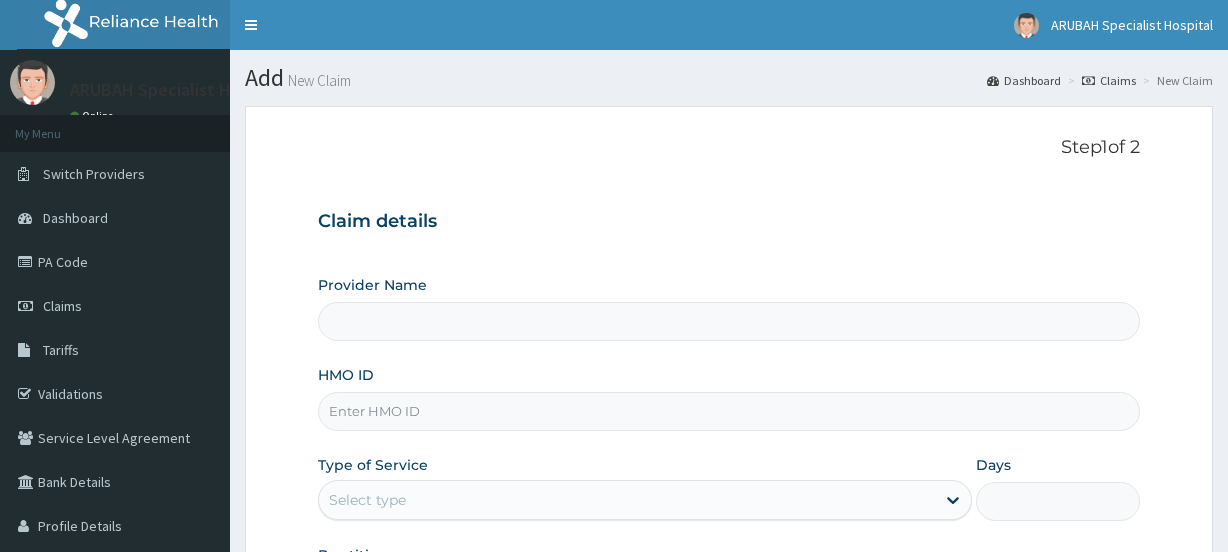 scroll, scrollTop: 0, scrollLeft: 0, axis: both 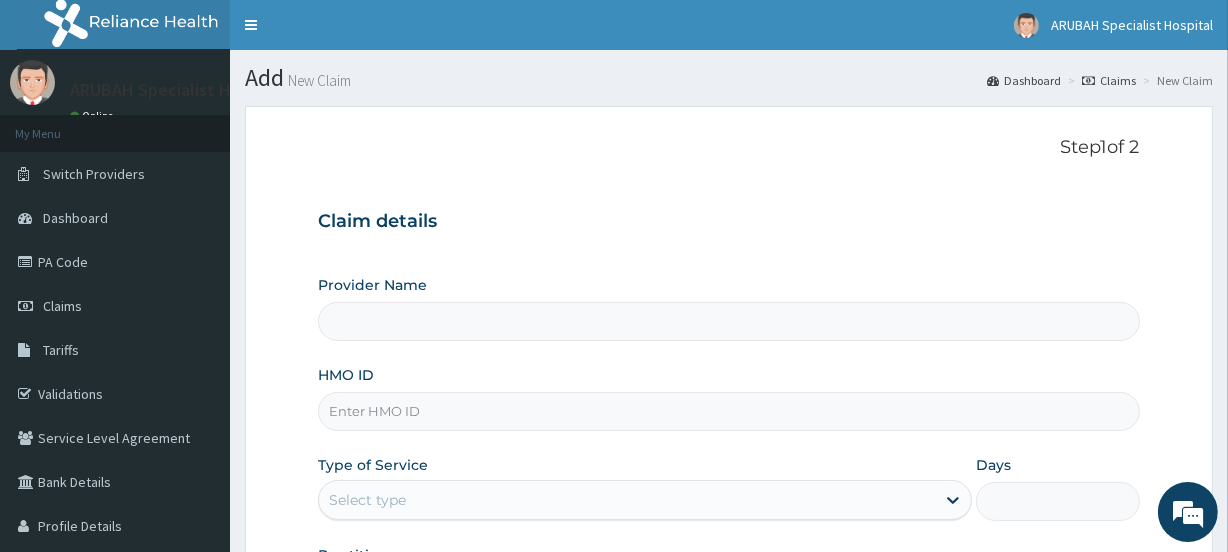 type on "Arubah Specialist Hospital- Unical Road" 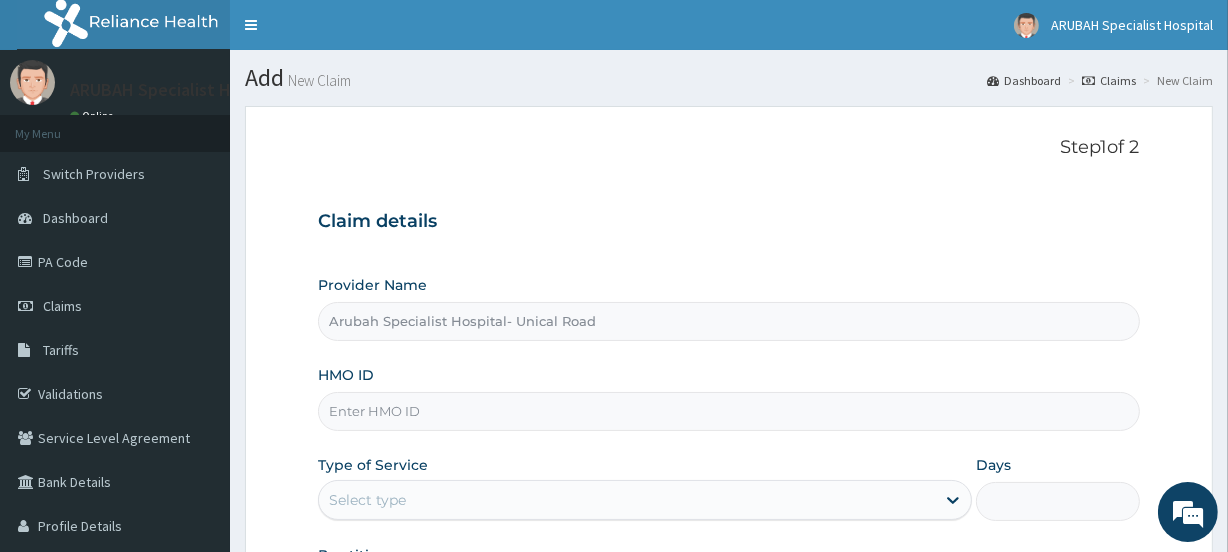 click on "HMO ID" at bounding box center (728, 411) 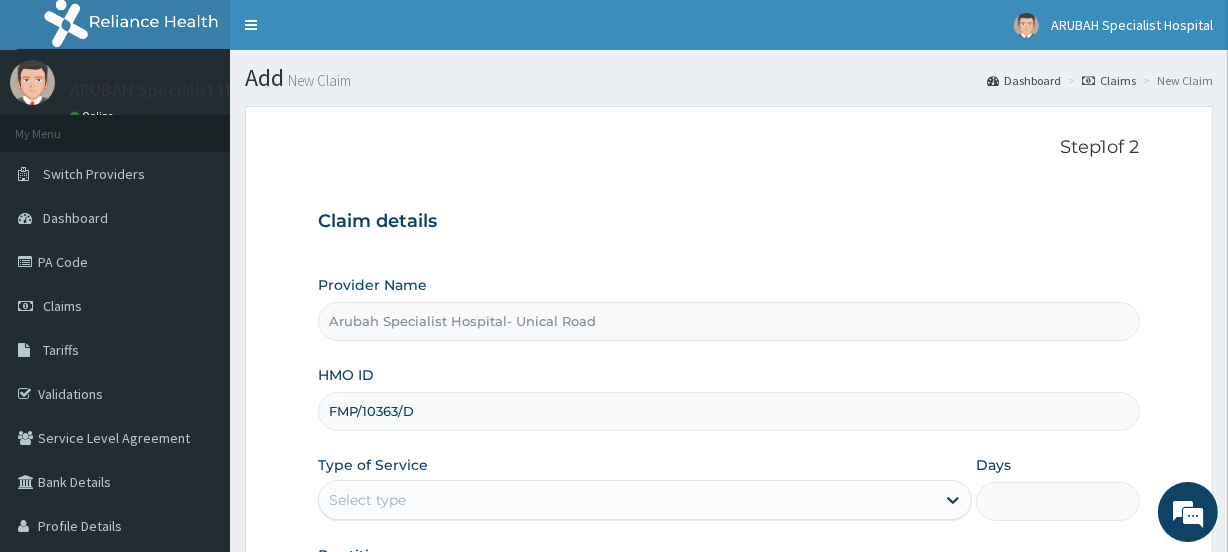 type on "FMP/10363/D" 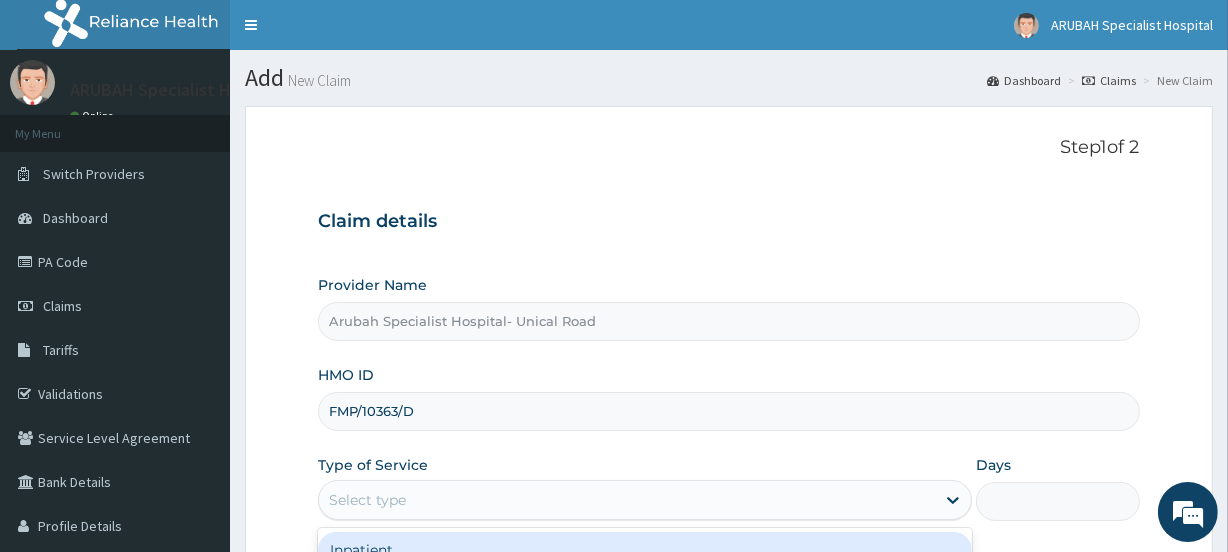 click on "Select type" at bounding box center [367, 500] 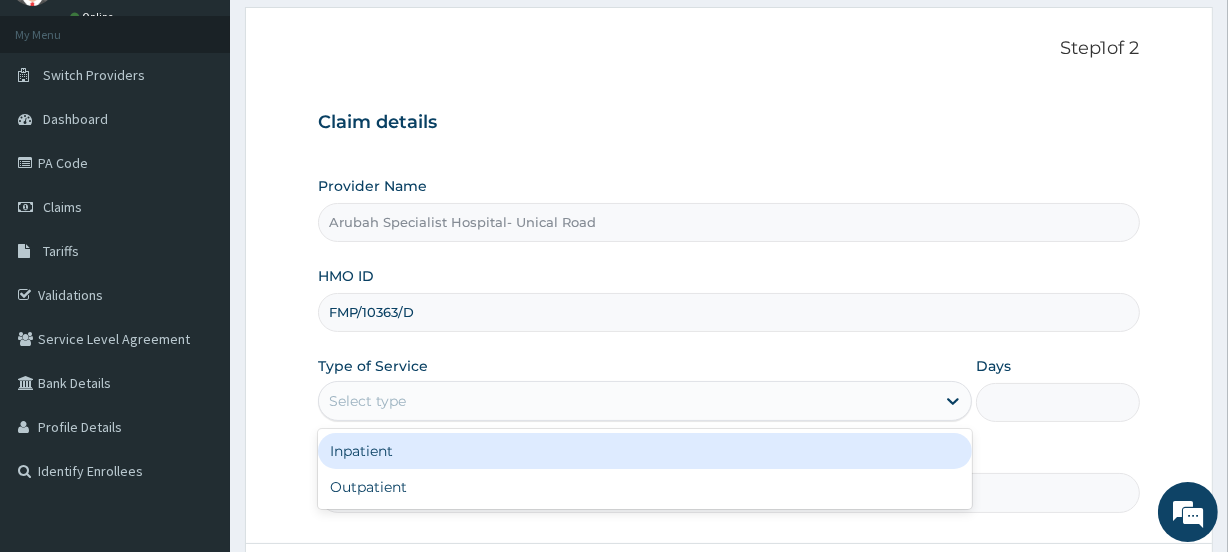 scroll, scrollTop: 180, scrollLeft: 0, axis: vertical 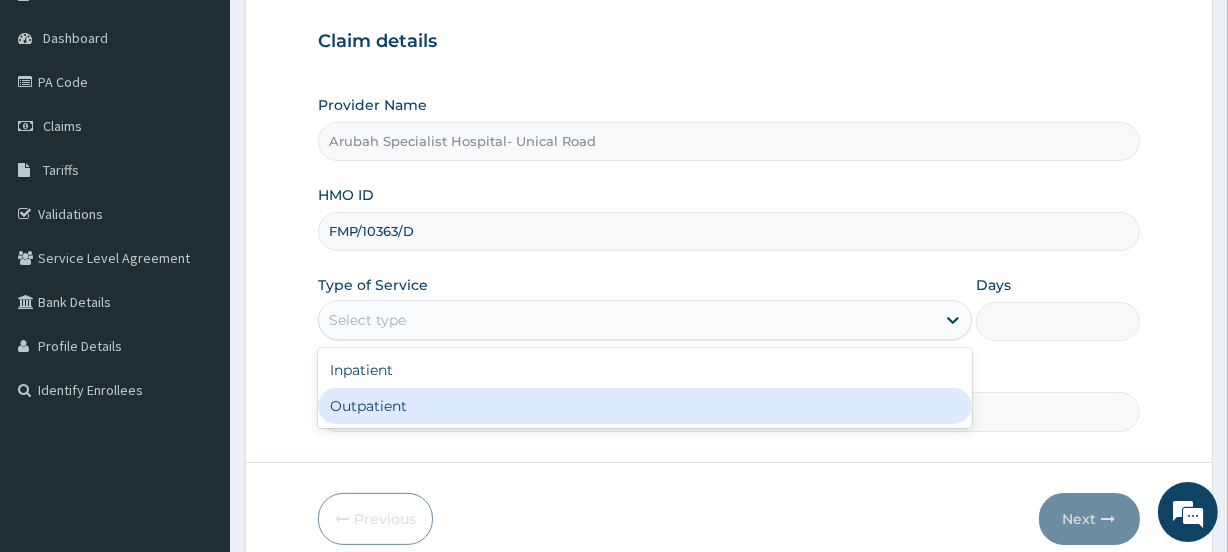 click on "Outpatient" at bounding box center (645, 406) 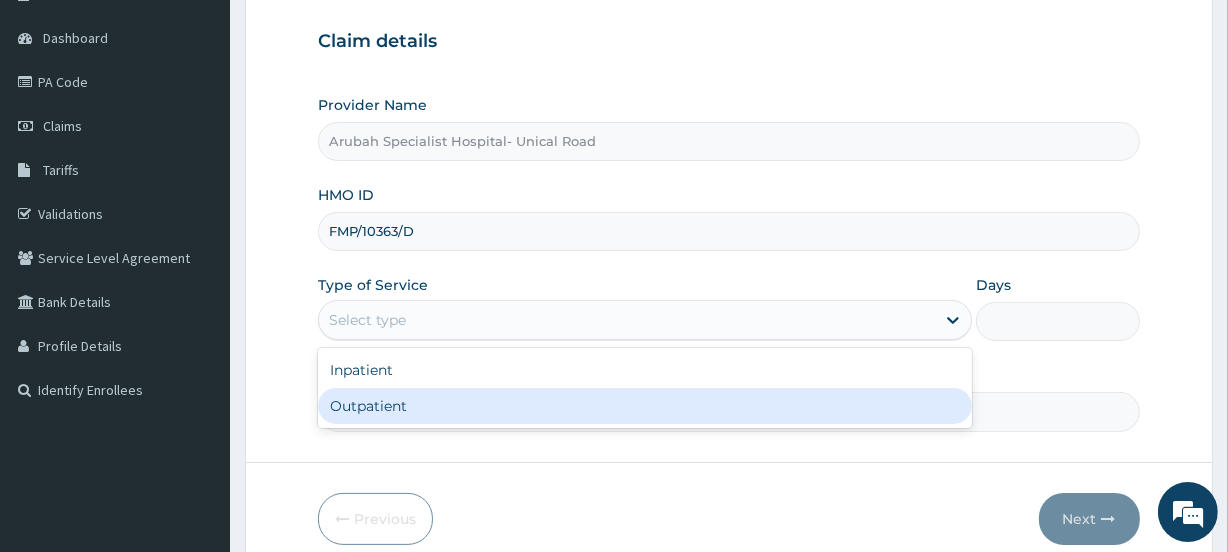 type on "1" 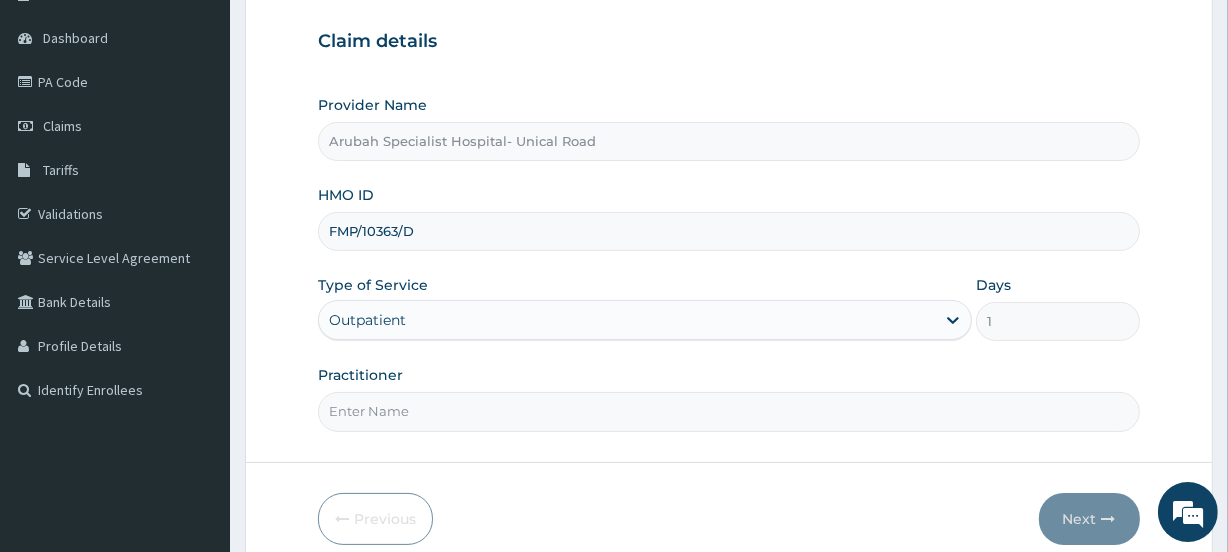 click on "Practitioner" at bounding box center (728, 411) 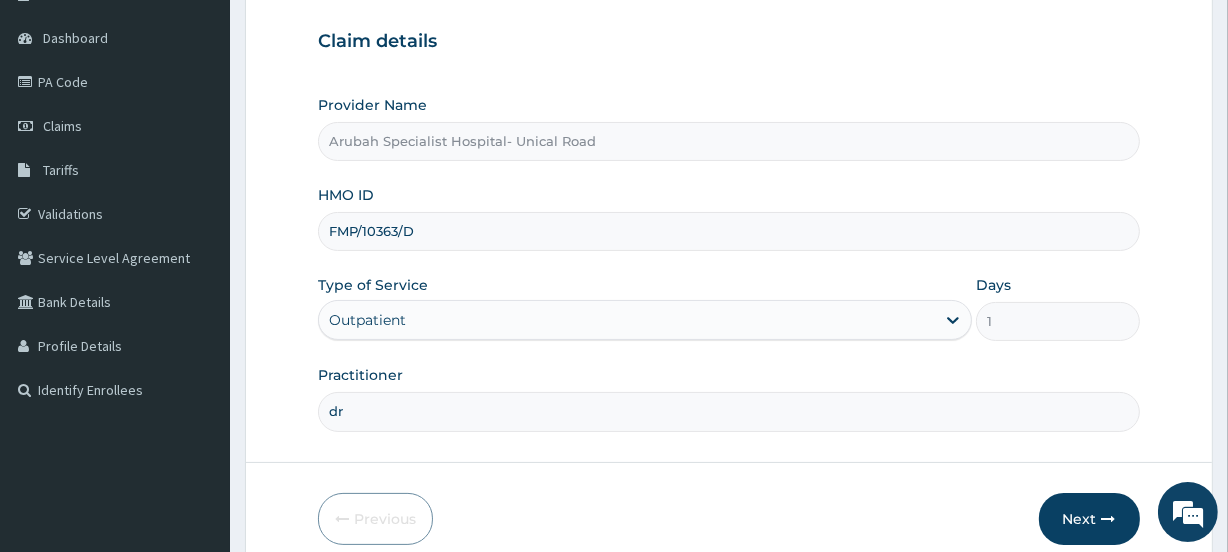 scroll, scrollTop: 0, scrollLeft: 0, axis: both 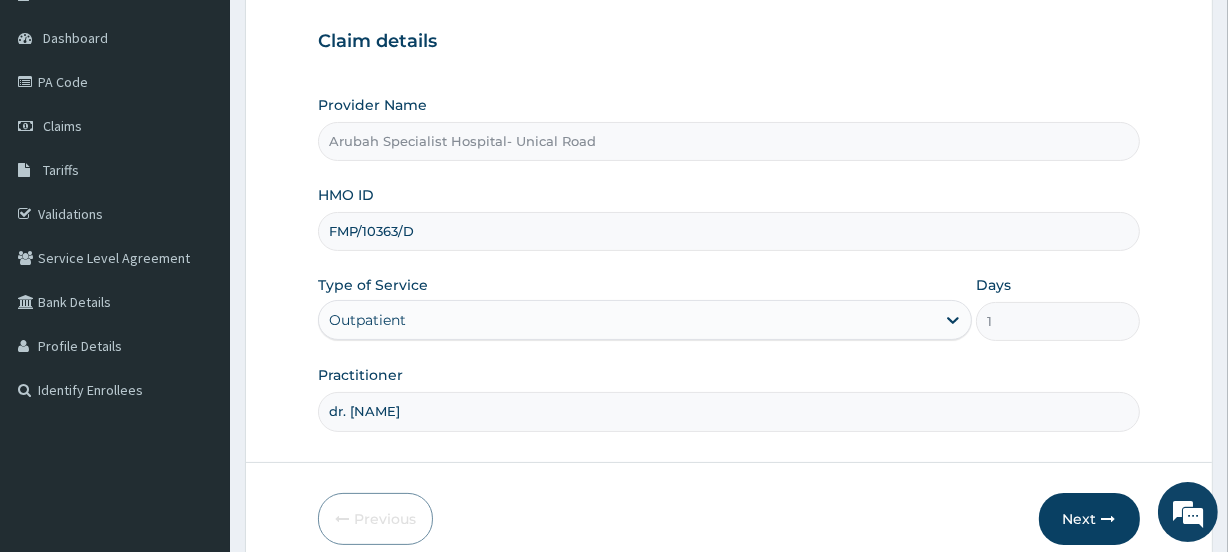 type on "dr. [LAST]" 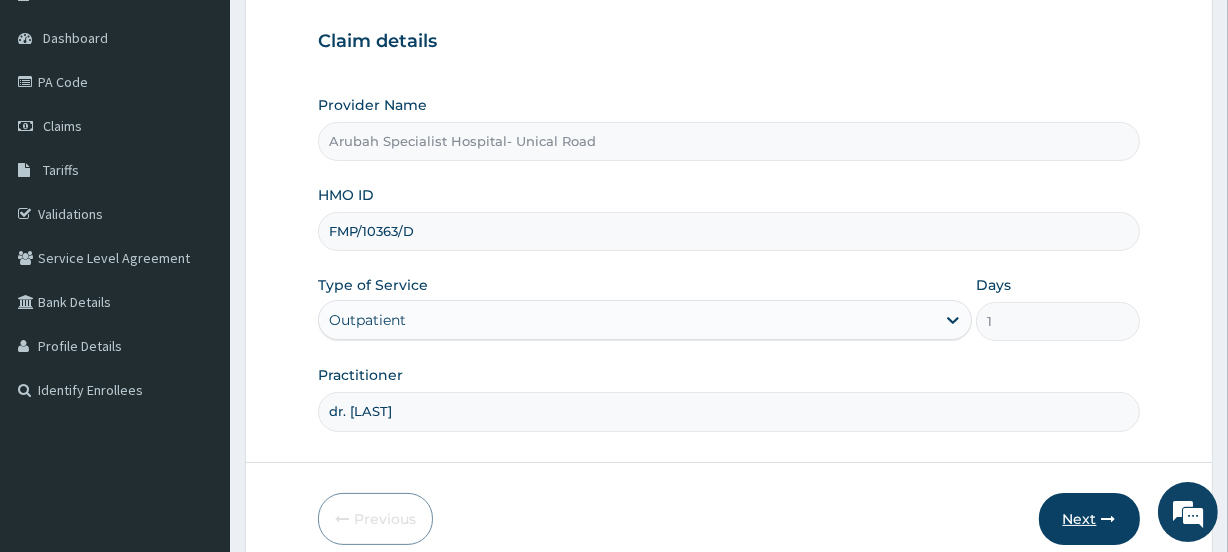 click on "Next" at bounding box center [1089, 519] 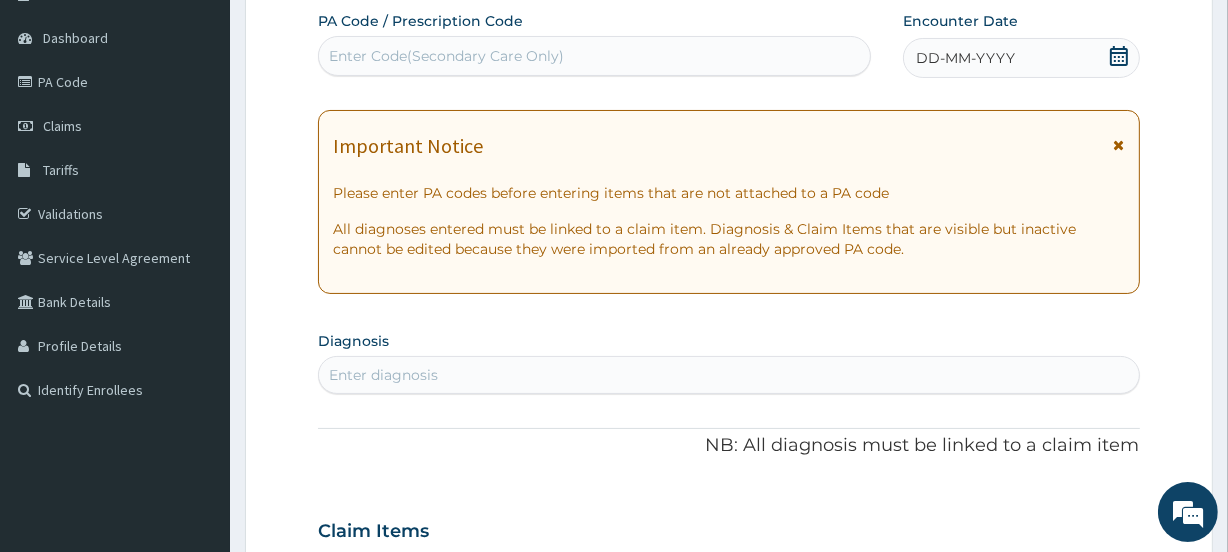click on "Enter Code(Secondary Care Only)" at bounding box center (446, 56) 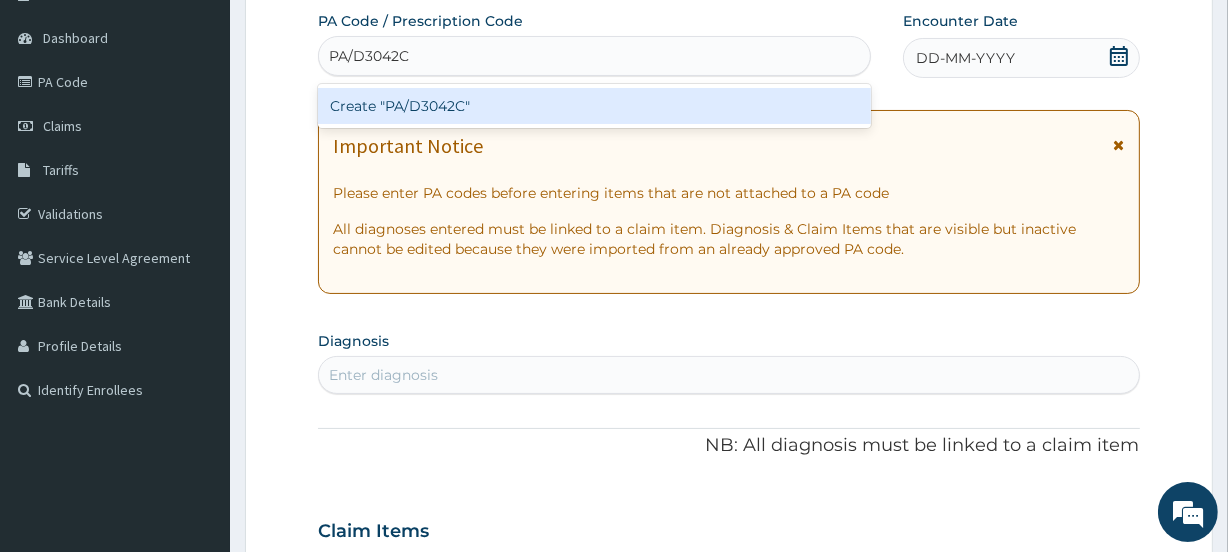 click on "Create "PA/D3042C"" at bounding box center [594, 106] 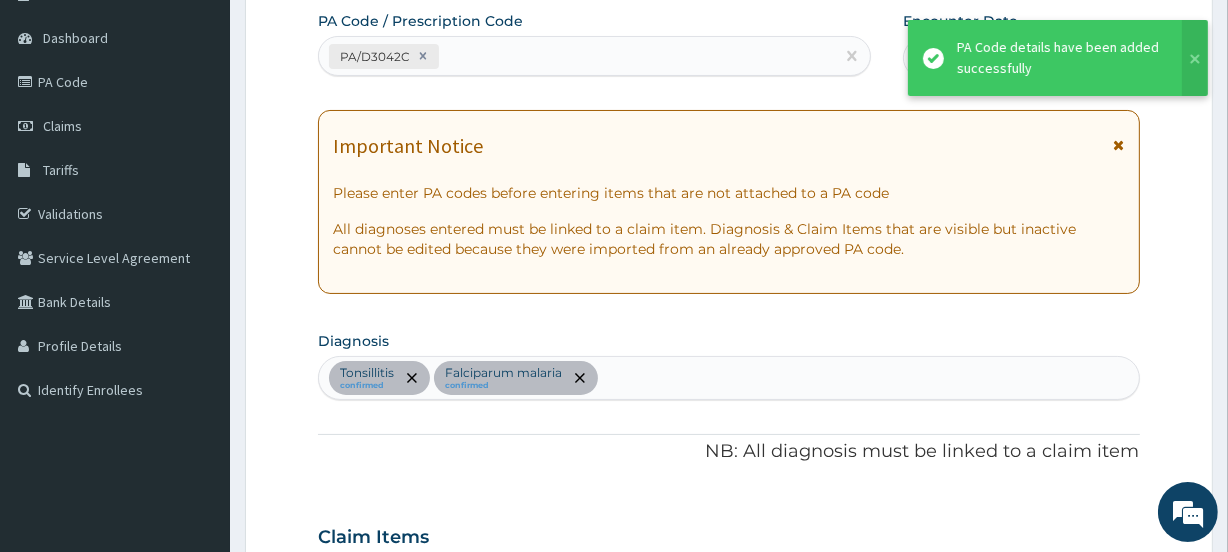 scroll, scrollTop: 707, scrollLeft: 0, axis: vertical 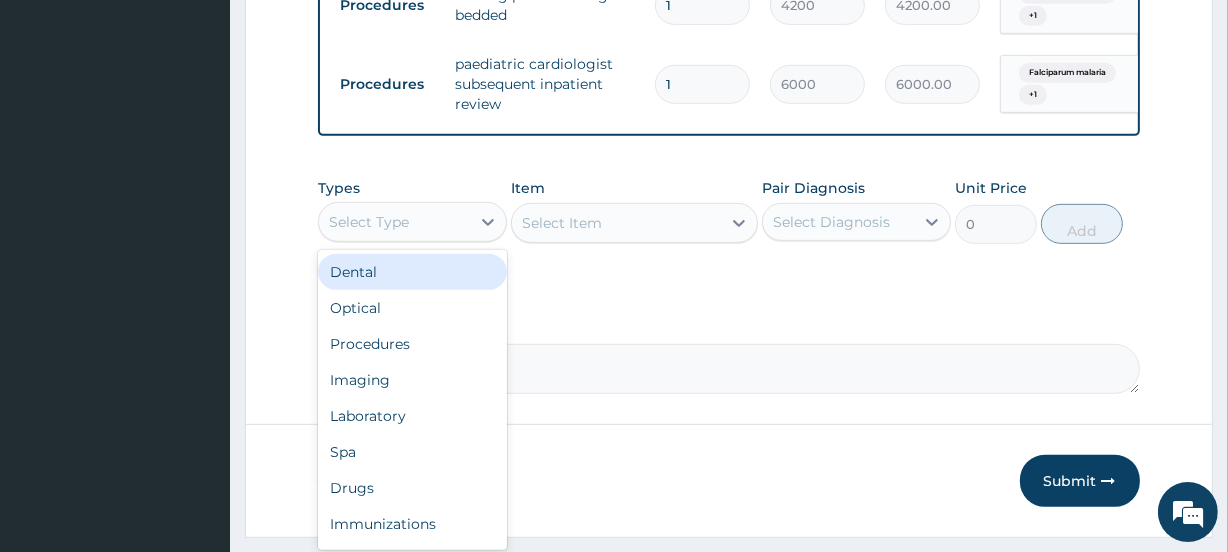 click on "Select Type" at bounding box center (394, 222) 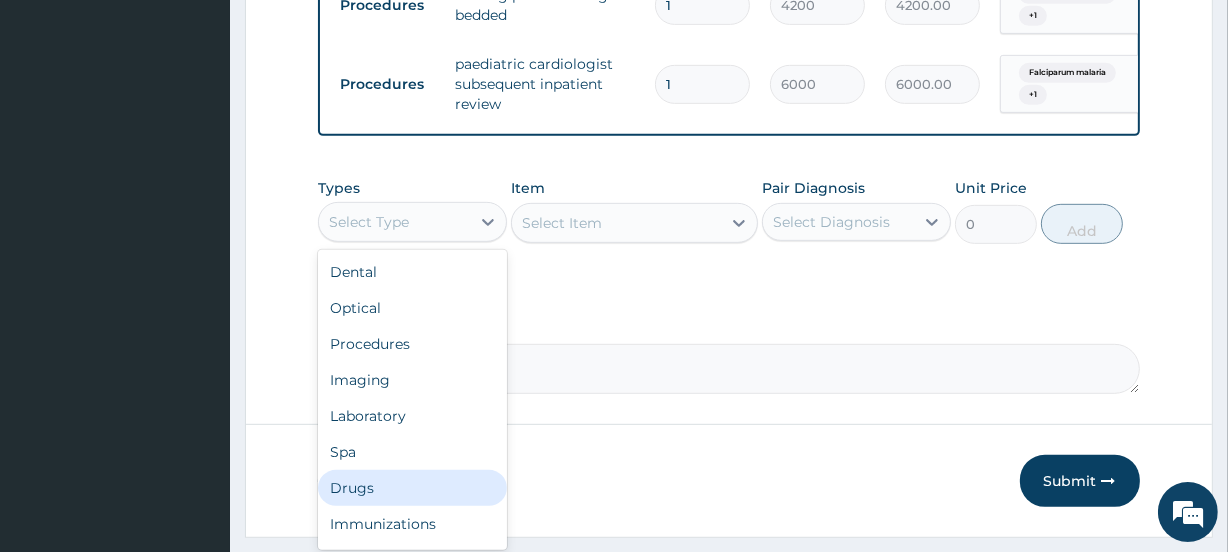 click on "Drugs" at bounding box center (412, 488) 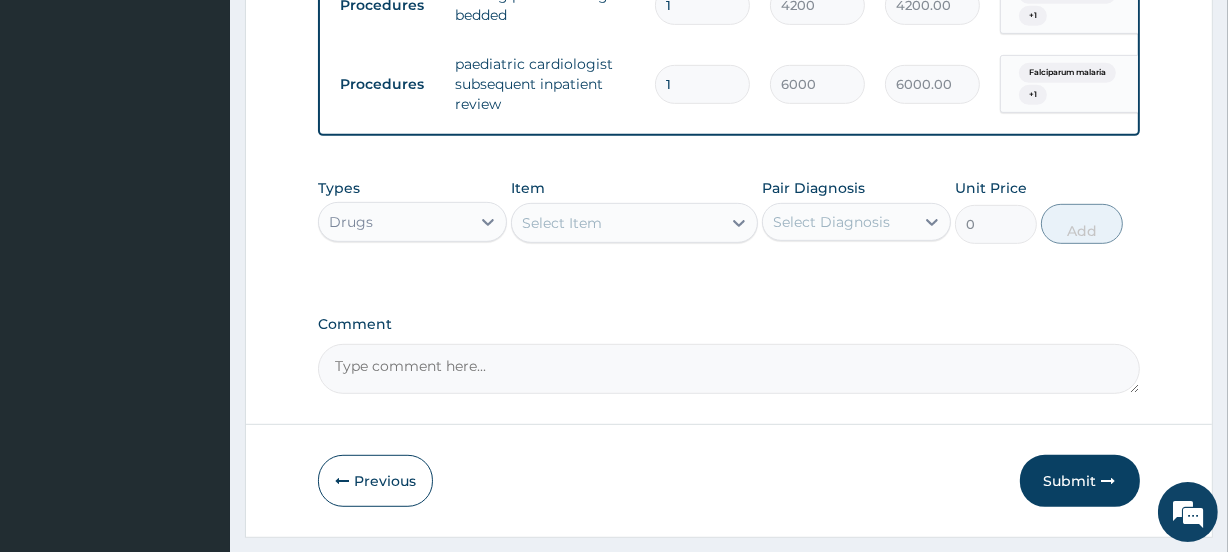 click on "Select Item" at bounding box center (616, 223) 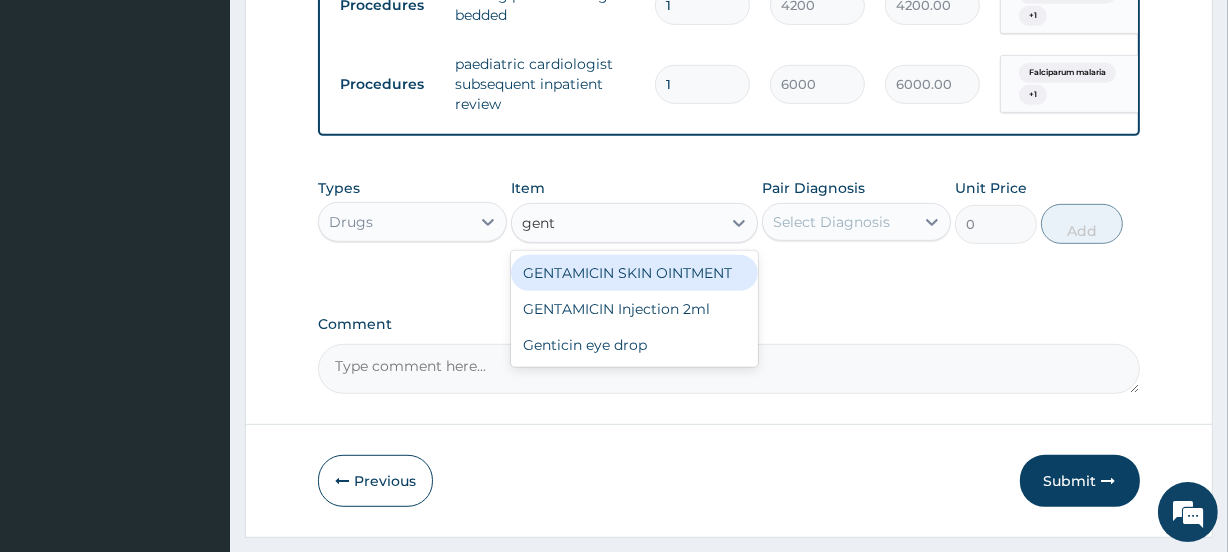 type on "genta" 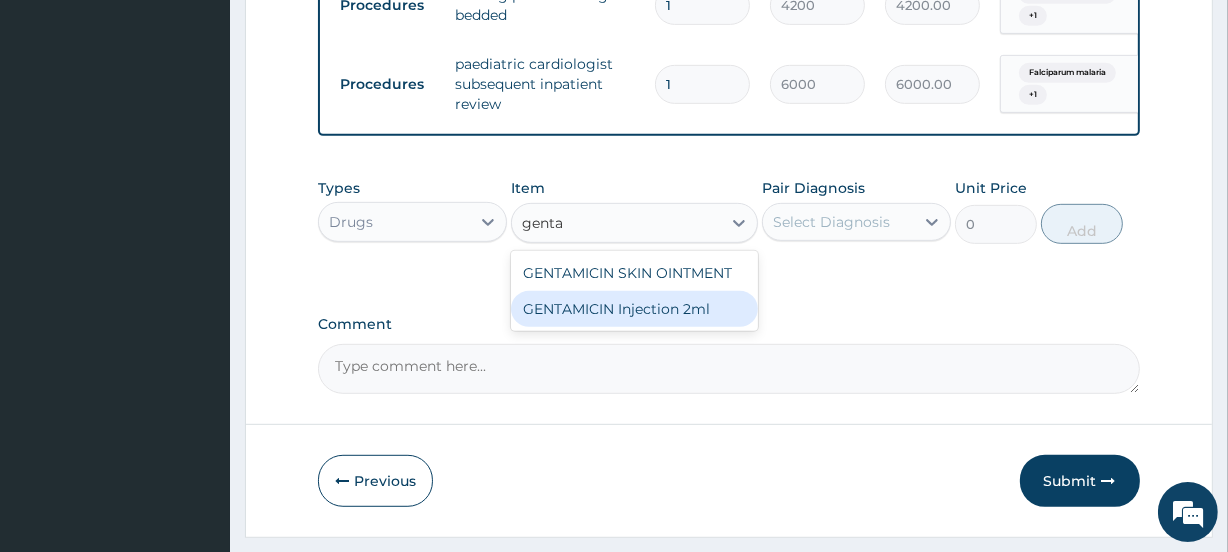 click on "GENTAMICIN Injection 2ml" at bounding box center [634, 309] 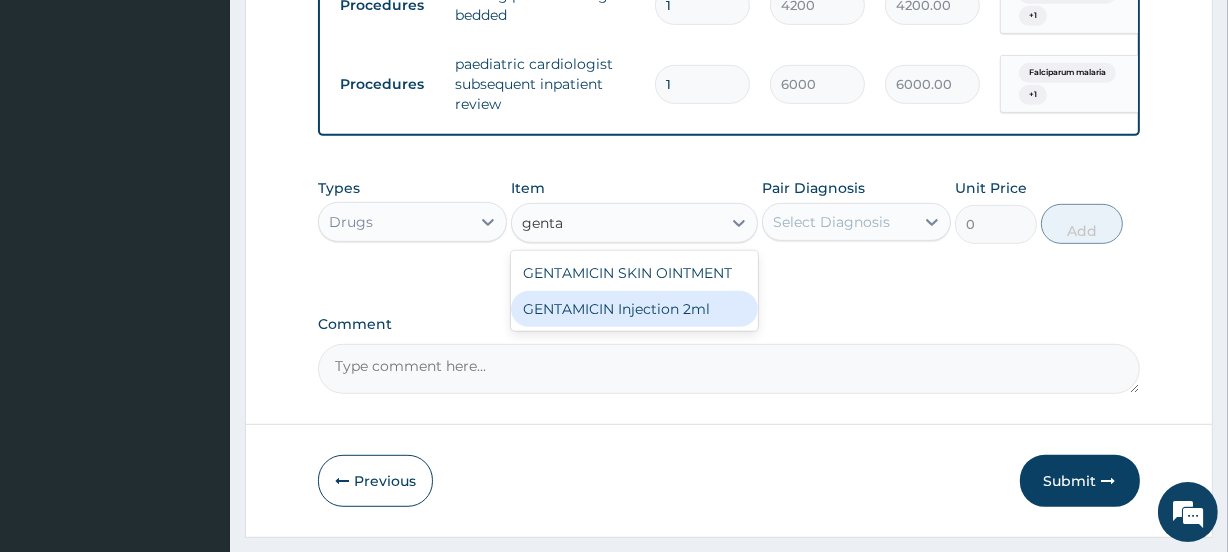 type 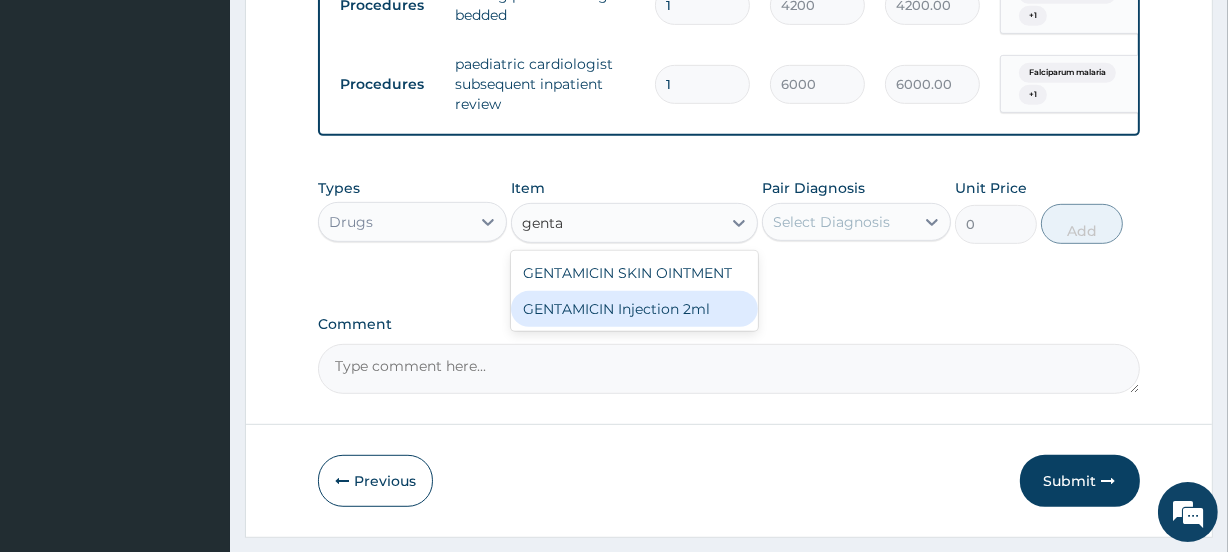 type on "369.6" 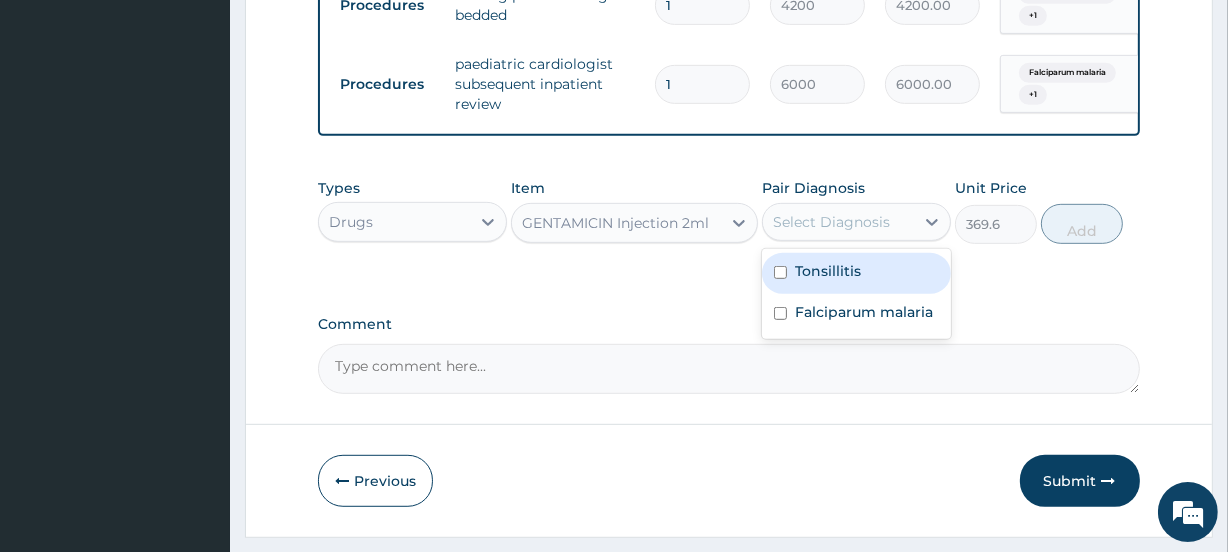 click on "Select Diagnosis" at bounding box center (831, 222) 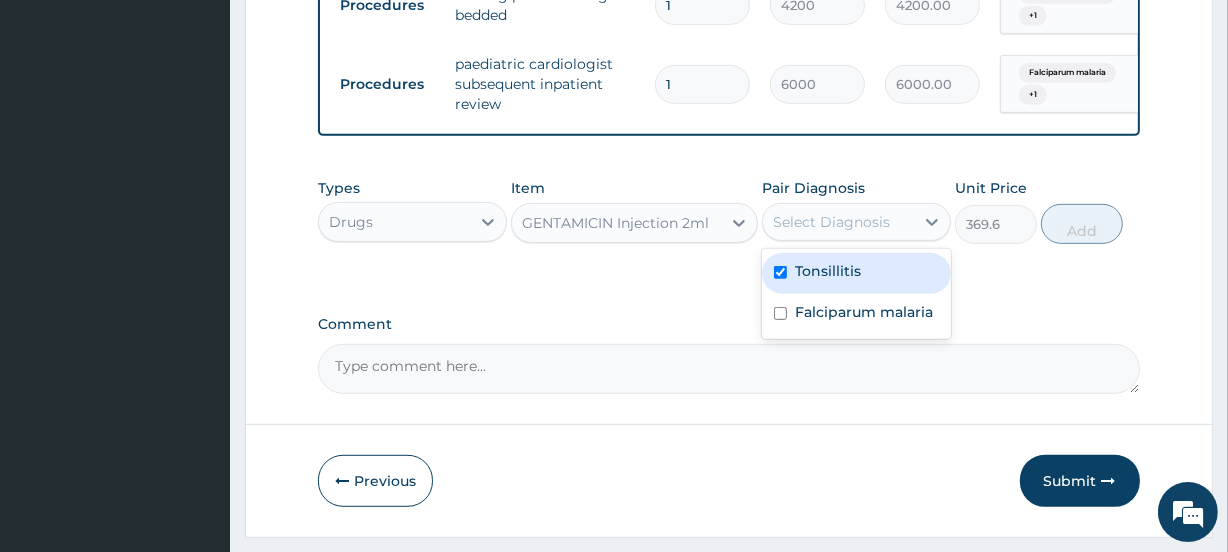 checkbox on "true" 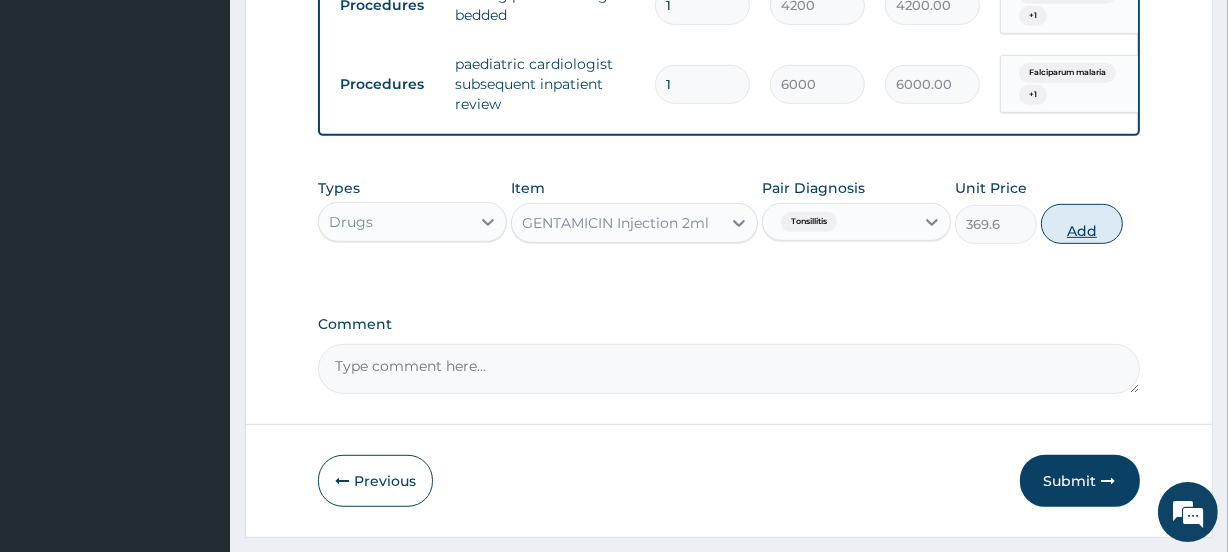 click on "Add" at bounding box center [1082, 224] 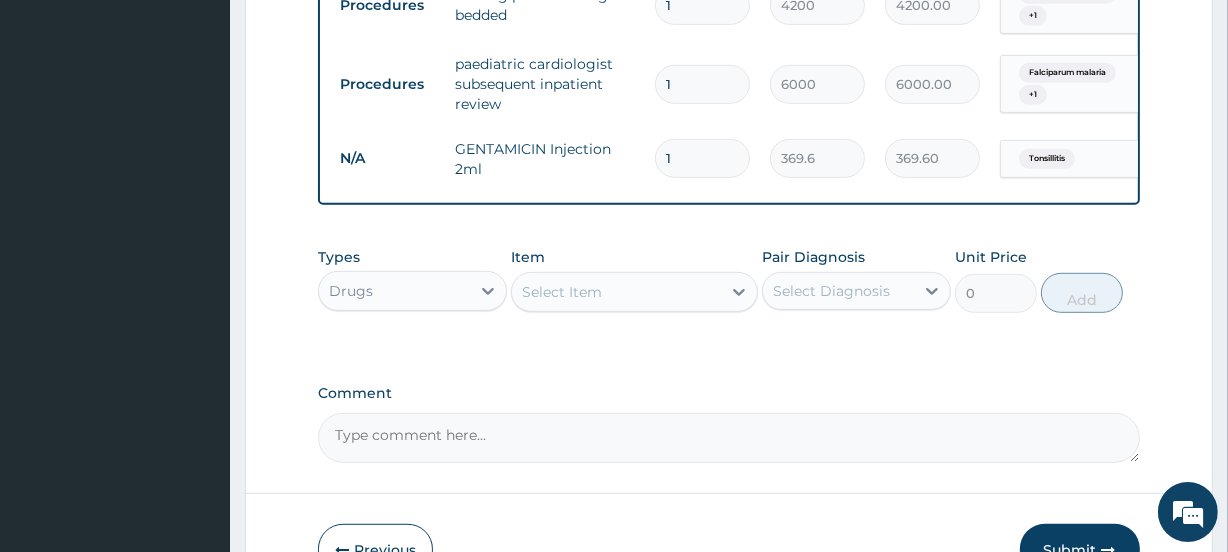 type on "10" 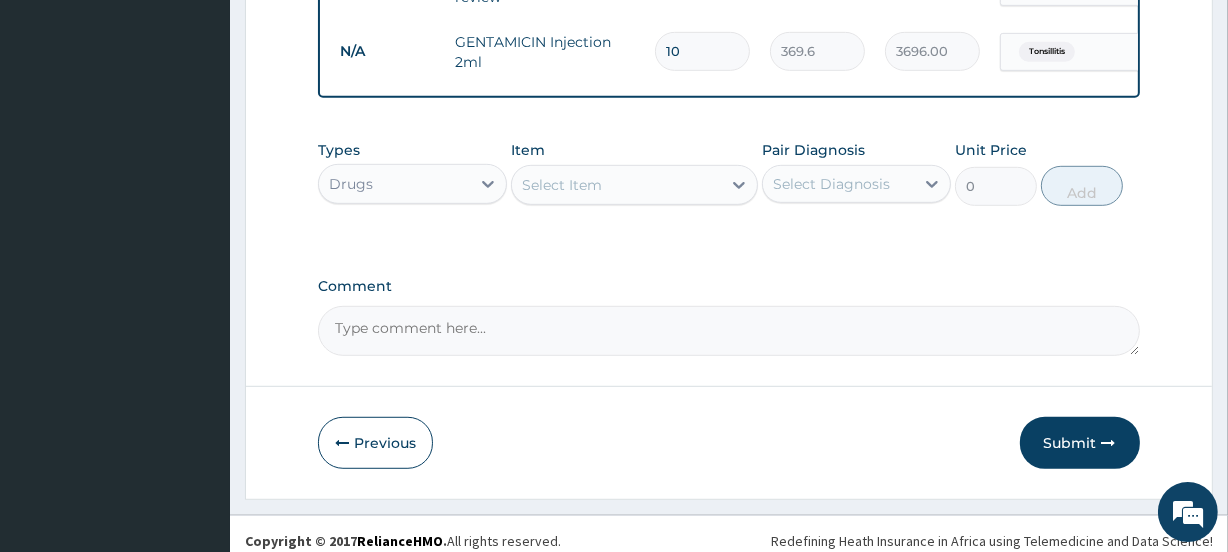 scroll, scrollTop: 1034, scrollLeft: 0, axis: vertical 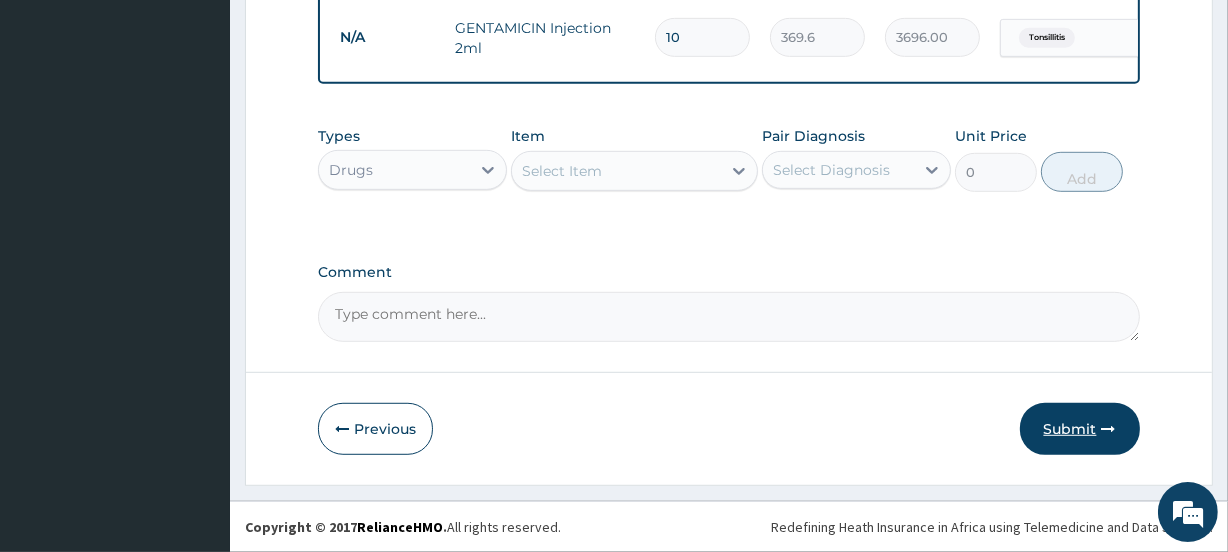 type on "10" 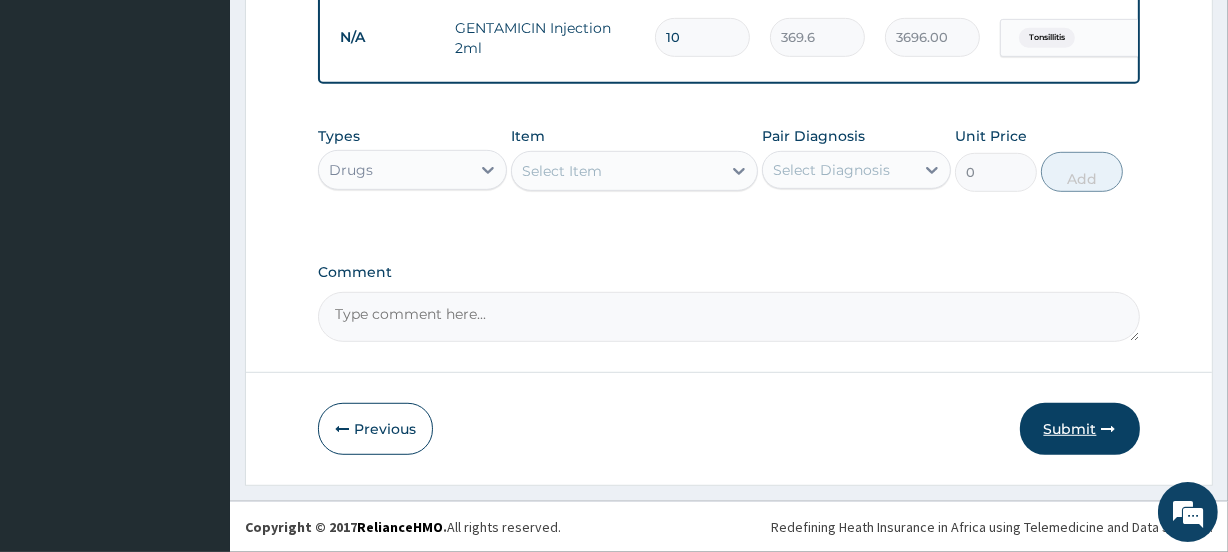 click on "Submit" at bounding box center (1080, 429) 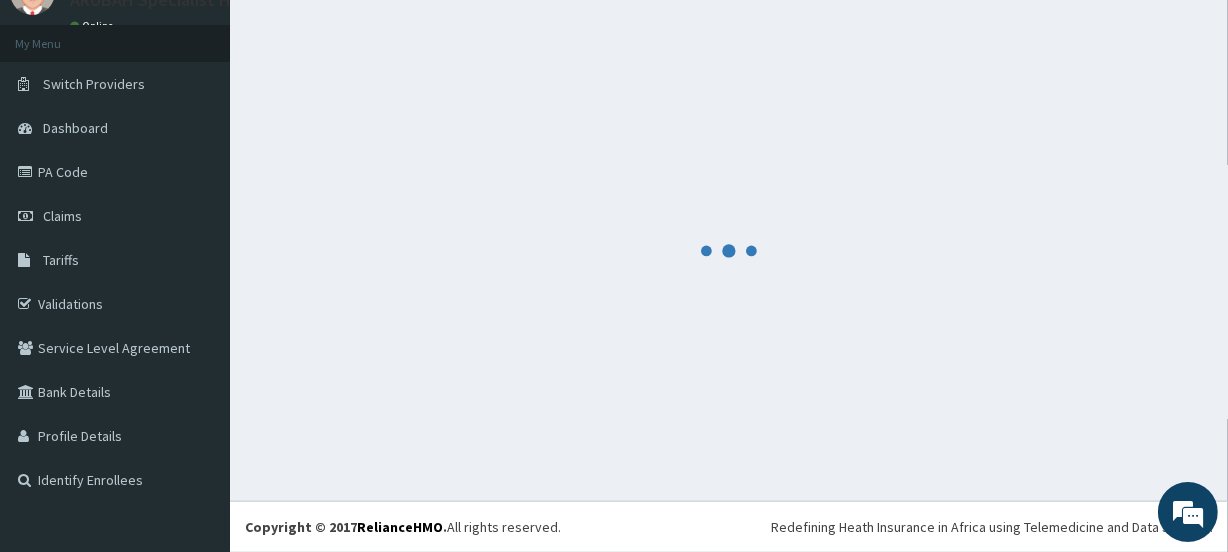 scroll, scrollTop: 89, scrollLeft: 0, axis: vertical 